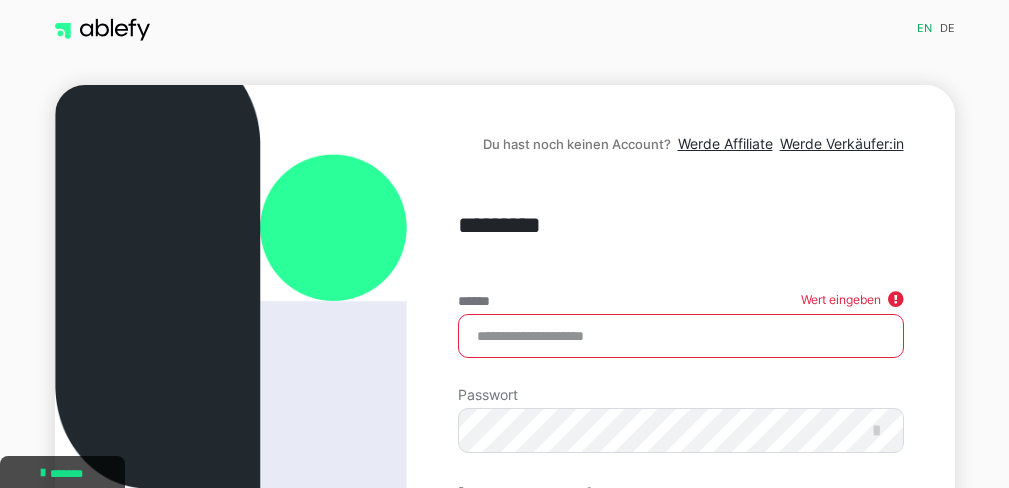 scroll, scrollTop: 0, scrollLeft: 0, axis: both 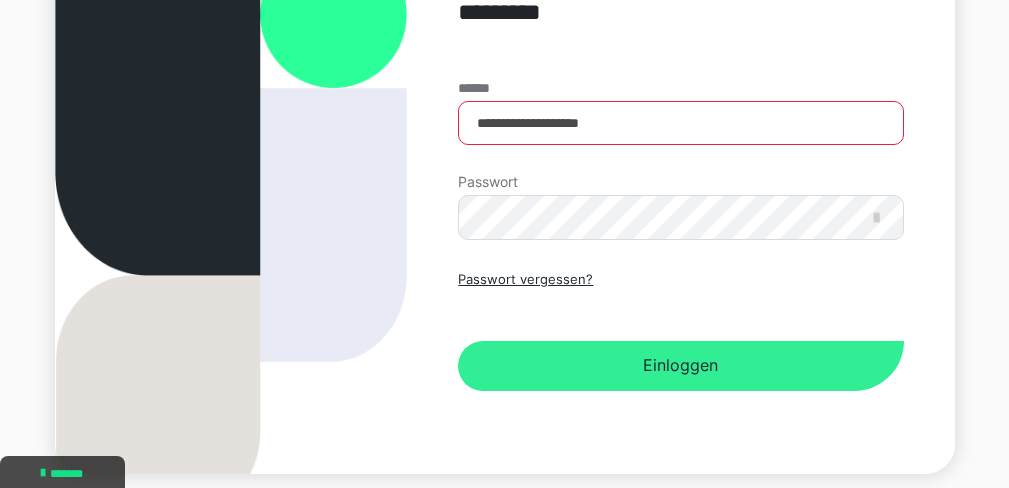 click on "Einloggen" at bounding box center (680, 366) 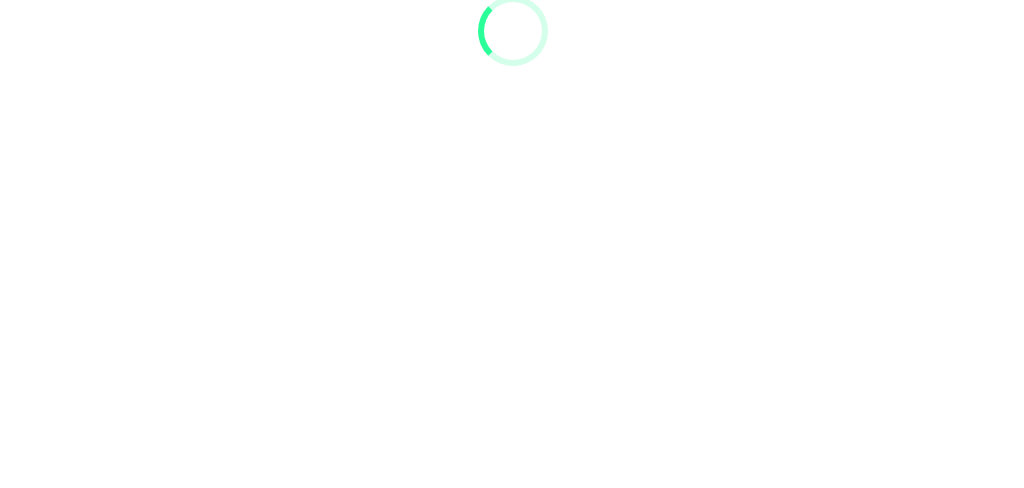 scroll, scrollTop: 0, scrollLeft: 0, axis: both 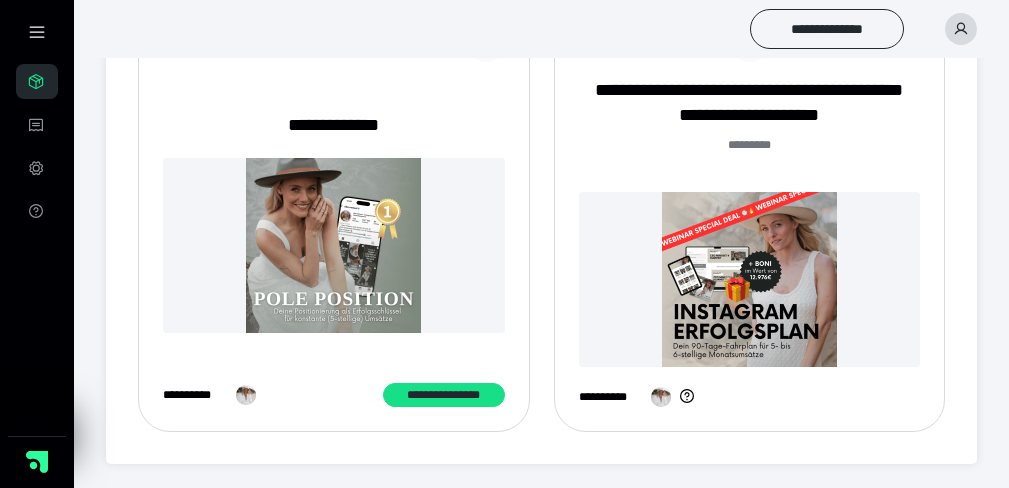 click at bounding box center (750, 279) 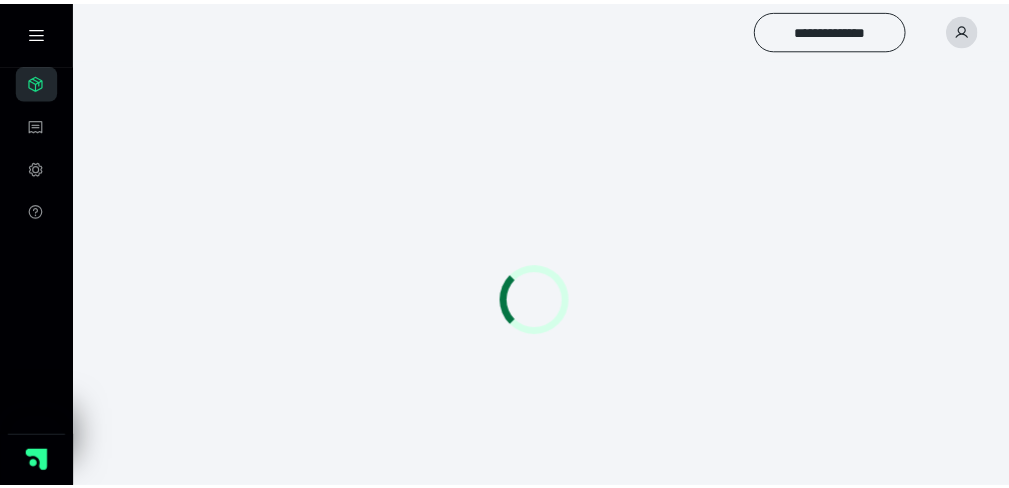 scroll, scrollTop: 0, scrollLeft: 0, axis: both 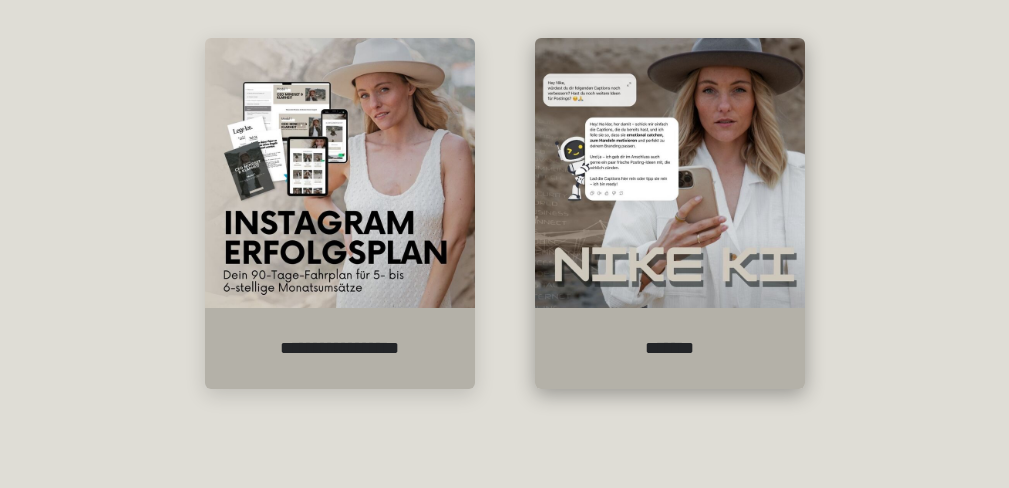 click on "*******" at bounding box center (670, 348) 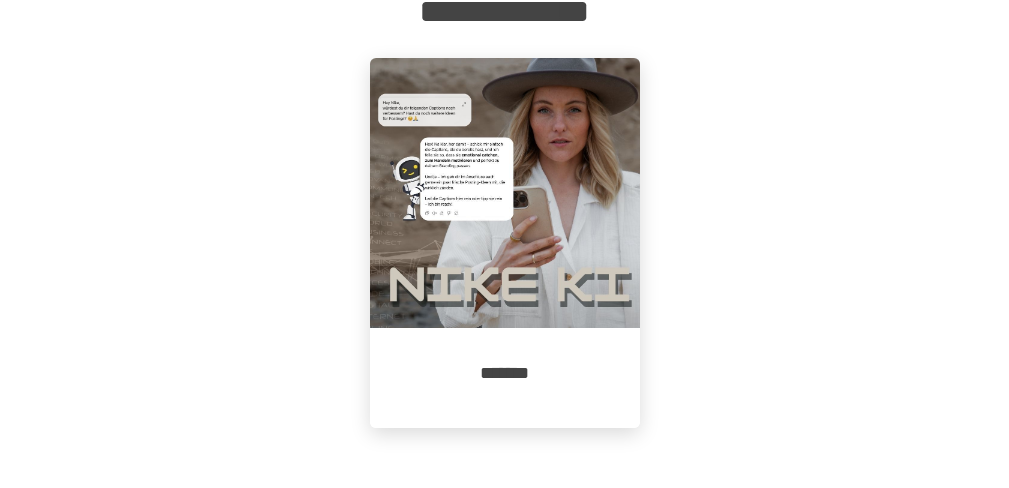 scroll, scrollTop: 366, scrollLeft: 0, axis: vertical 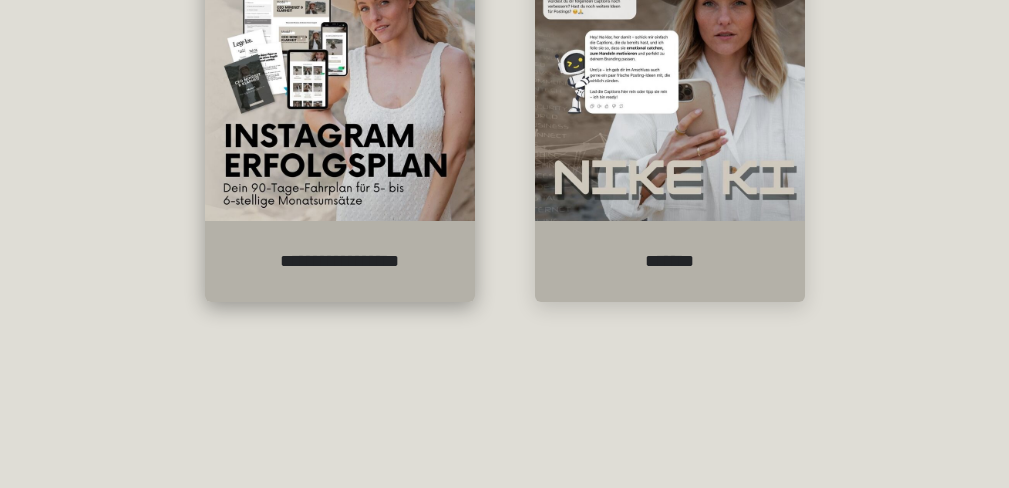click on "**********" at bounding box center (340, 261) 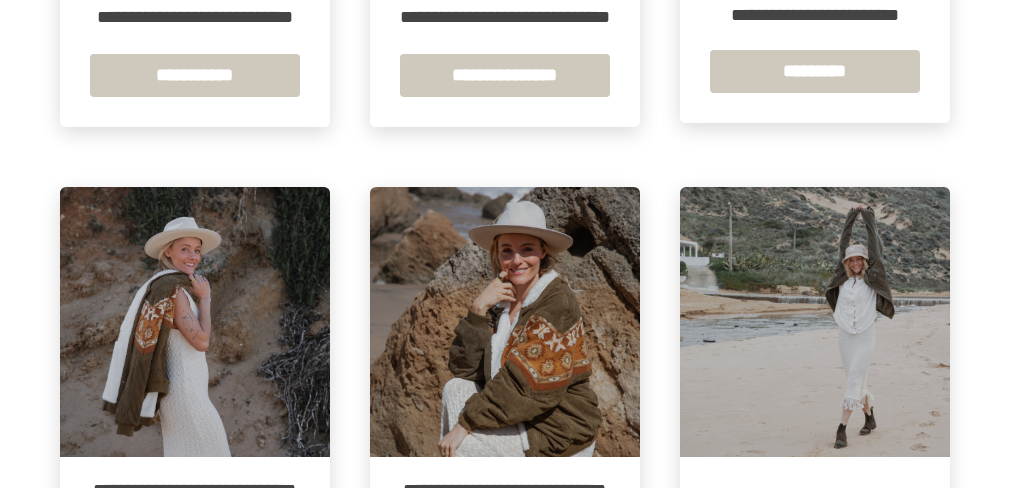 scroll, scrollTop: 1785, scrollLeft: 0, axis: vertical 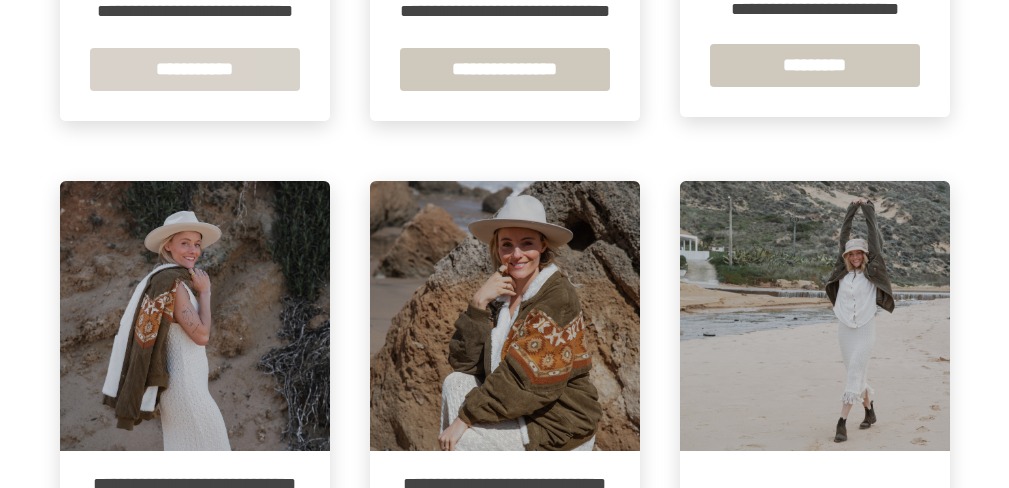 click on "**********" at bounding box center [195, 69] 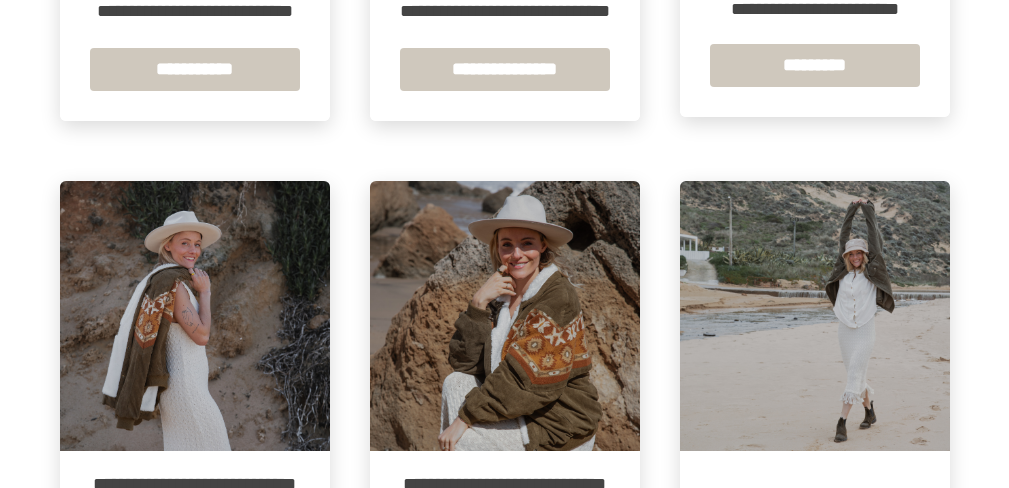 scroll, scrollTop: 0, scrollLeft: 0, axis: both 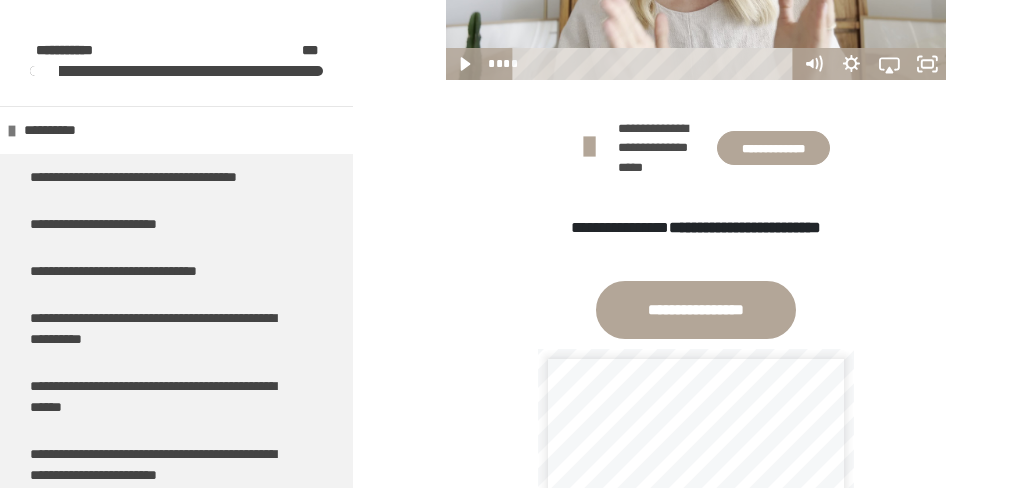 click on "**********" at bounding box center [695, 228] 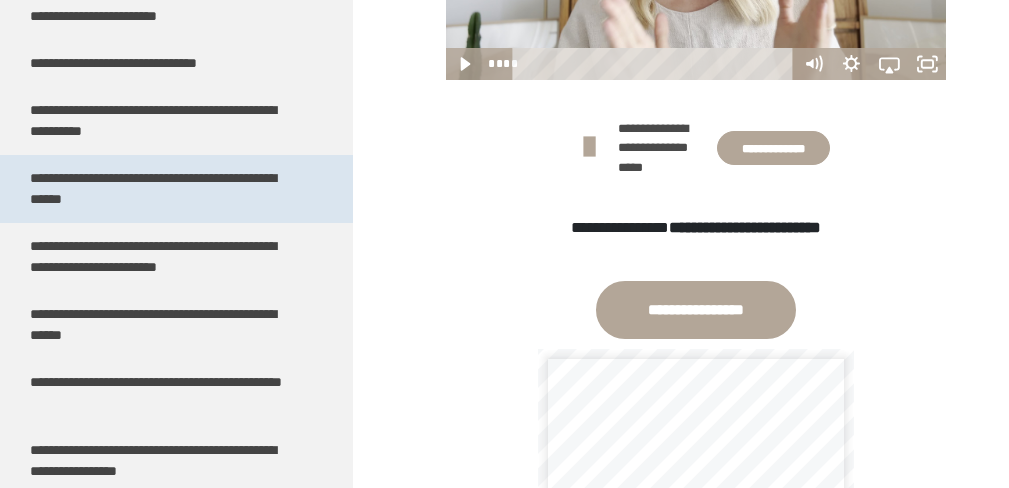 scroll, scrollTop: 210, scrollLeft: 0, axis: vertical 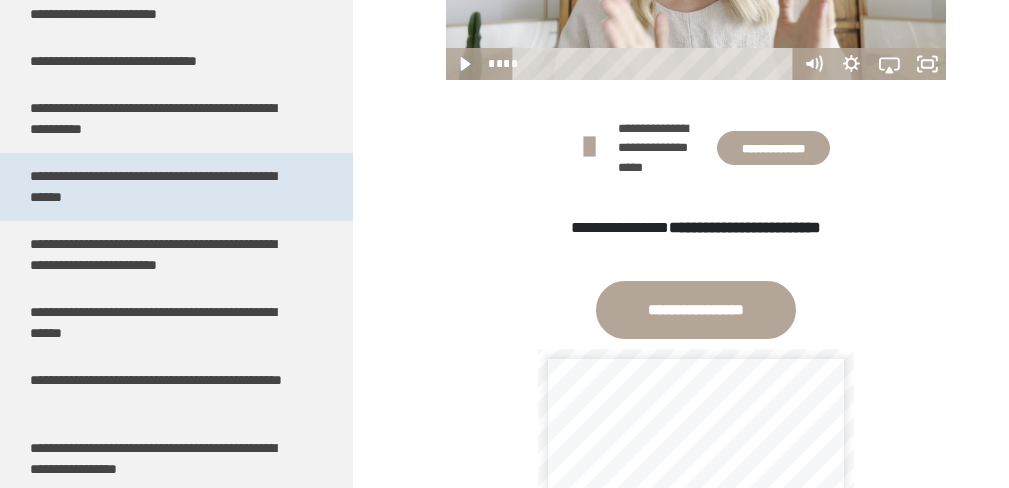 click on "**********" at bounding box center (161, 187) 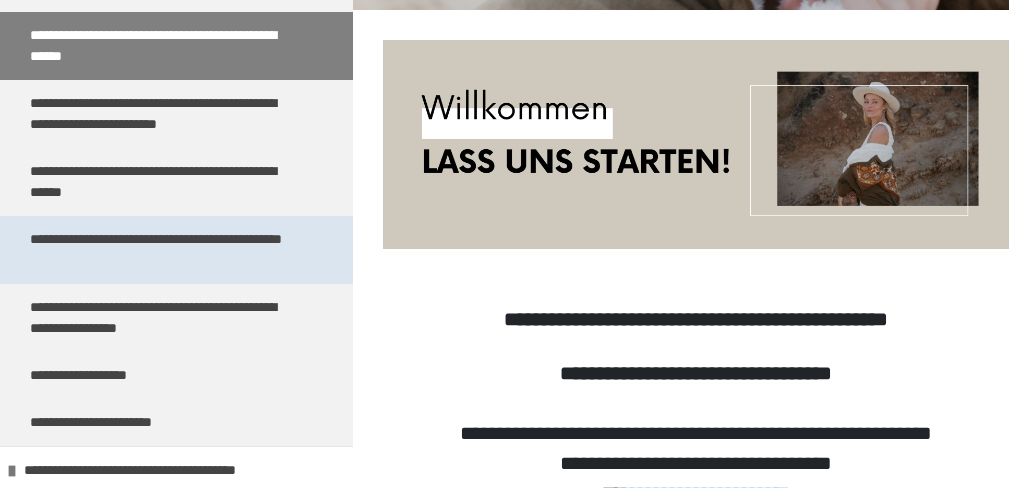 scroll, scrollTop: 353, scrollLeft: 0, axis: vertical 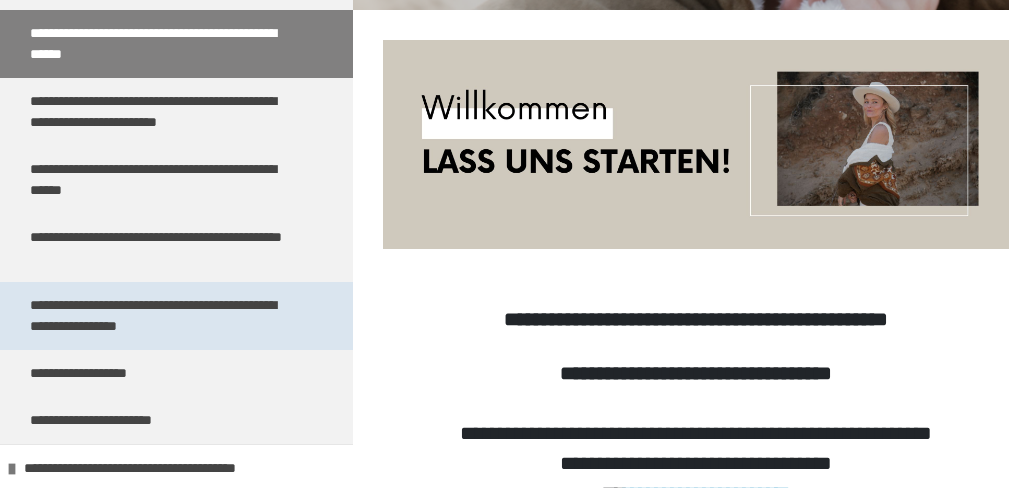 click on "**********" at bounding box center (161, 316) 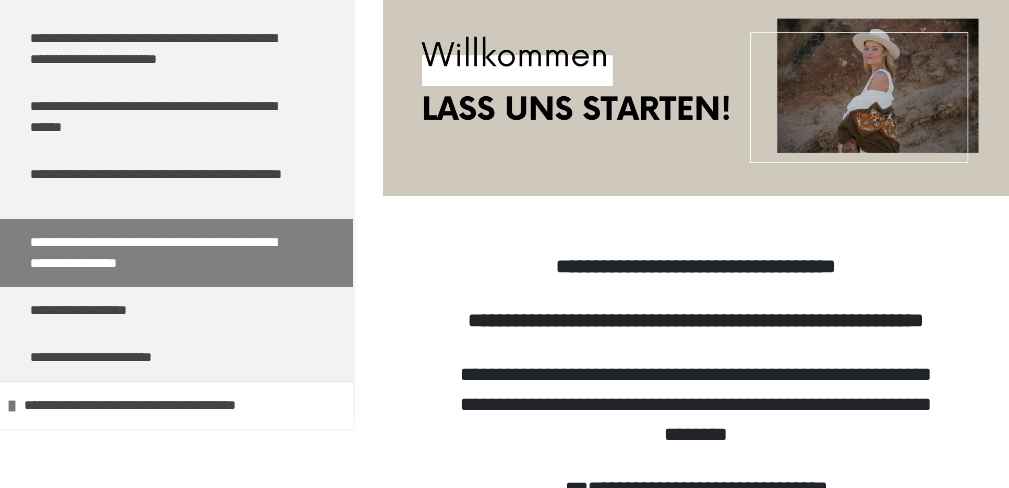 scroll, scrollTop: 658, scrollLeft: 0, axis: vertical 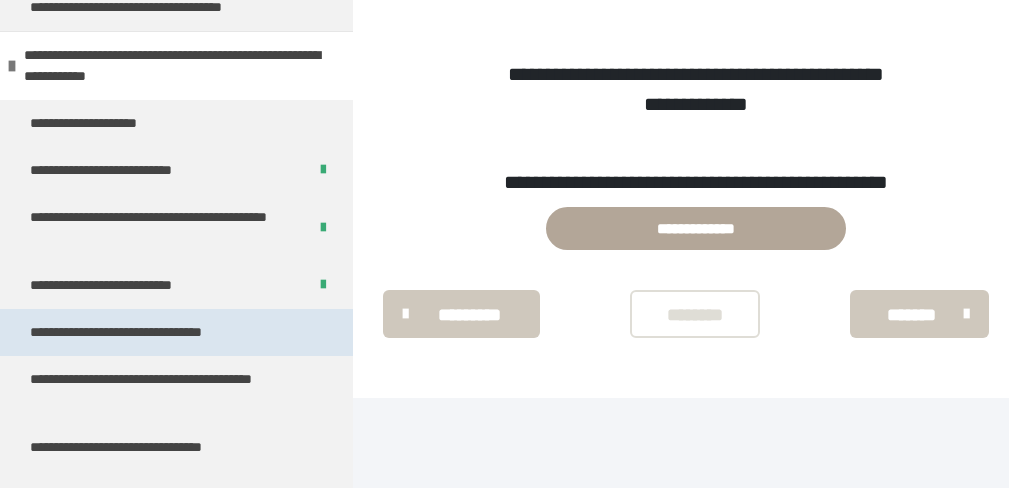 click on "**********" at bounding box center [140, 332] 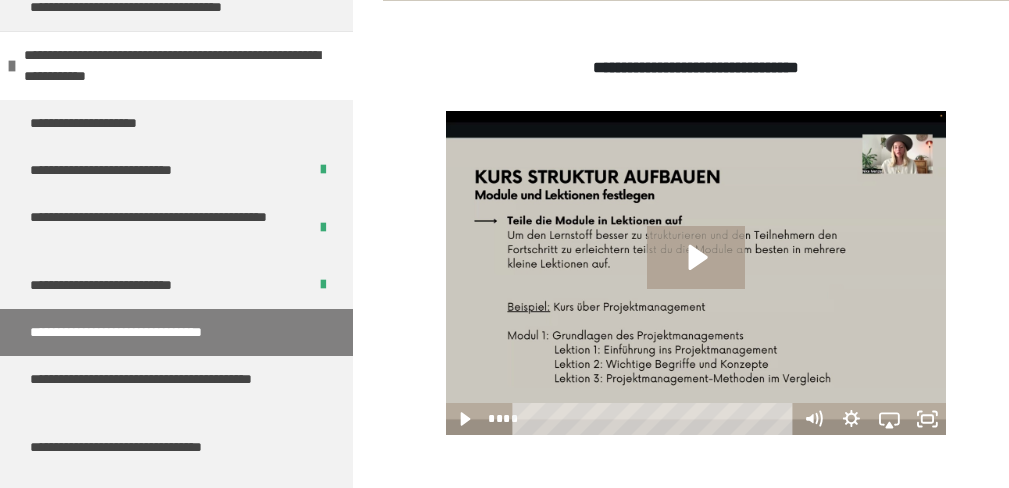 scroll, scrollTop: 529, scrollLeft: 0, axis: vertical 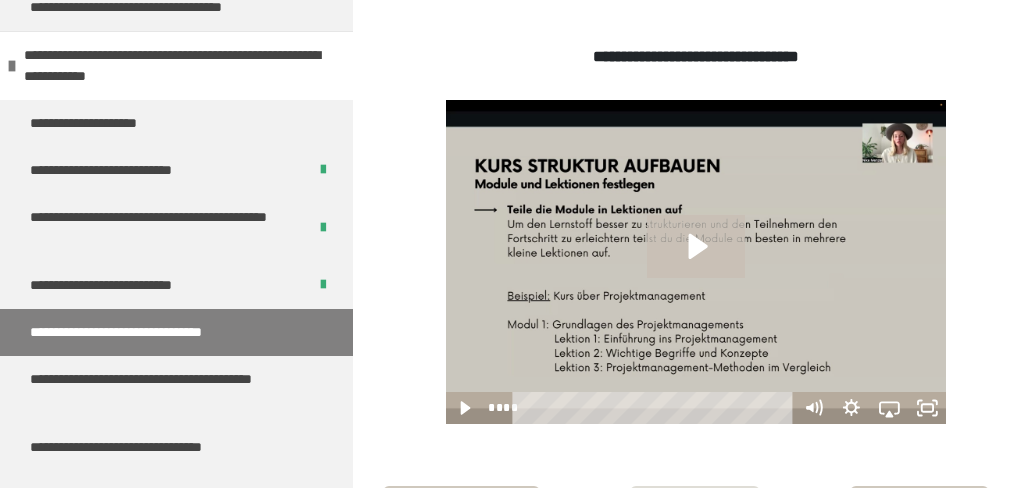 click 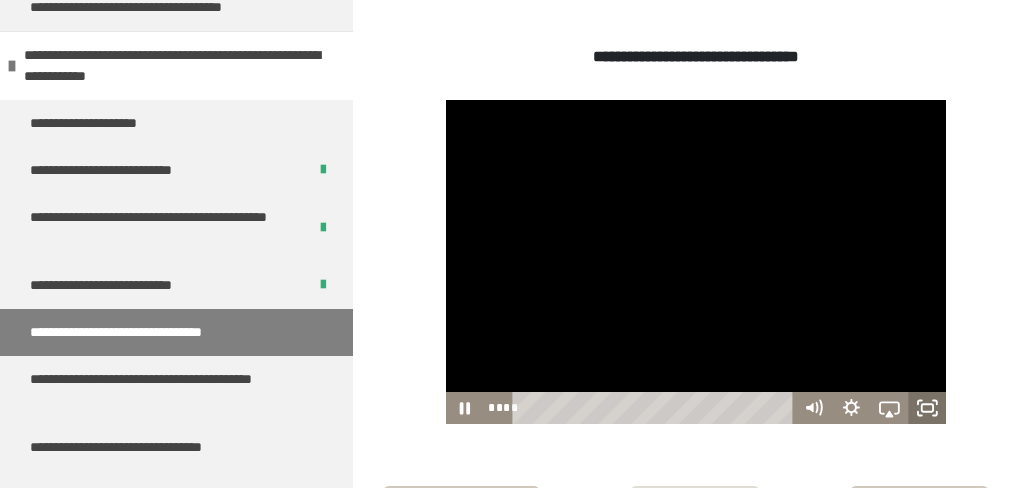 click 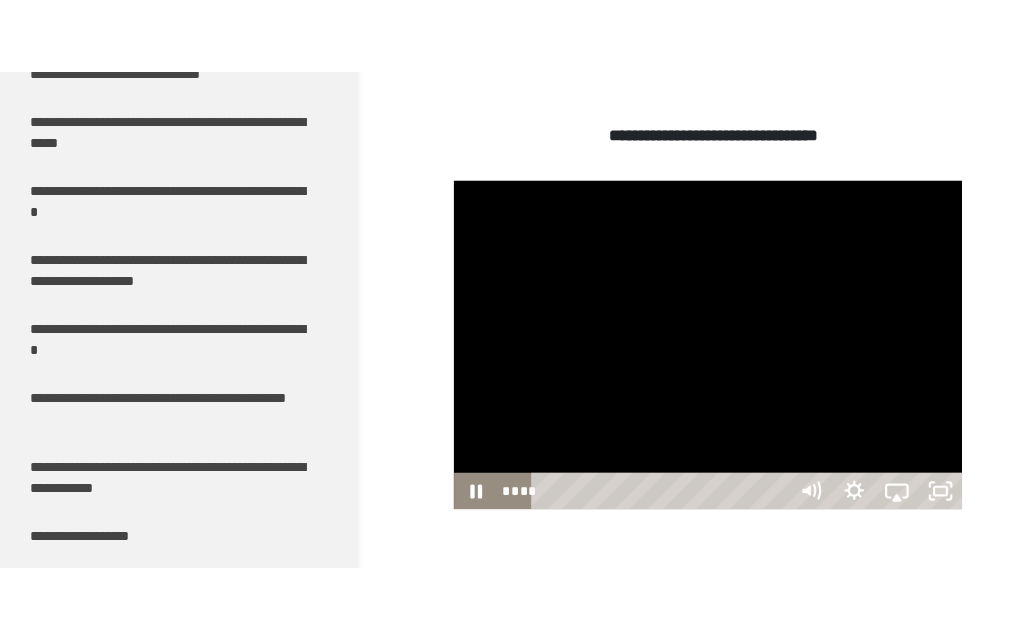 scroll, scrollTop: 0, scrollLeft: 0, axis: both 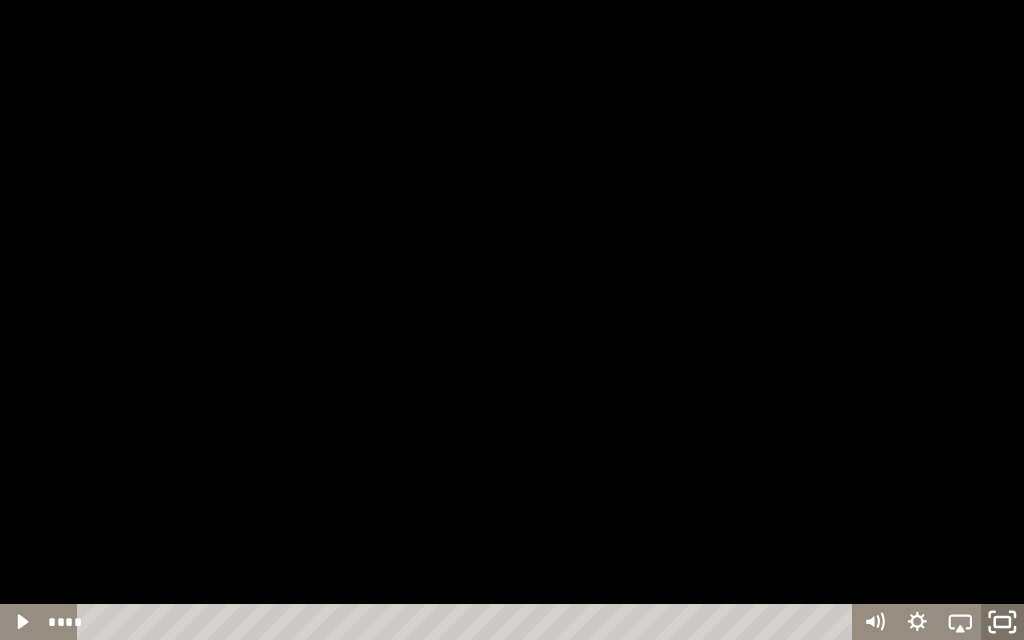 click 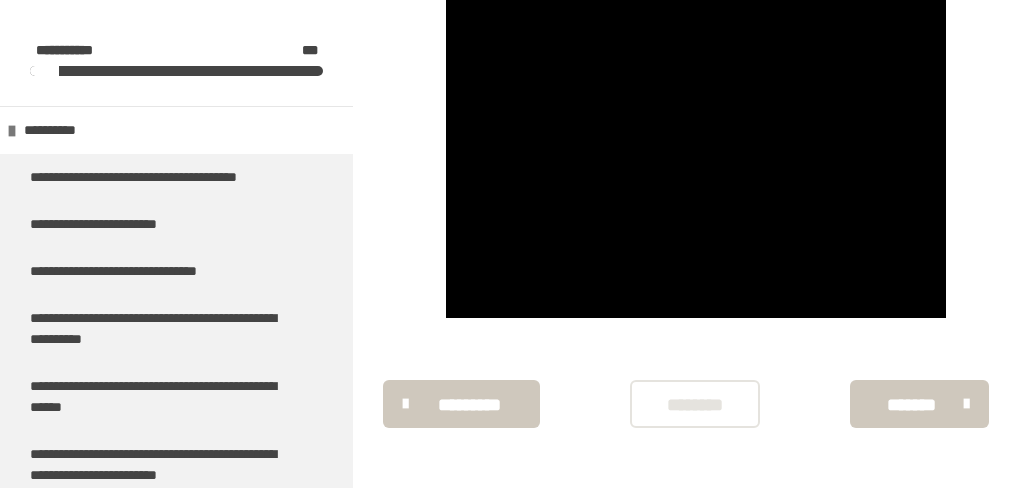 scroll, scrollTop: 635, scrollLeft: 0, axis: vertical 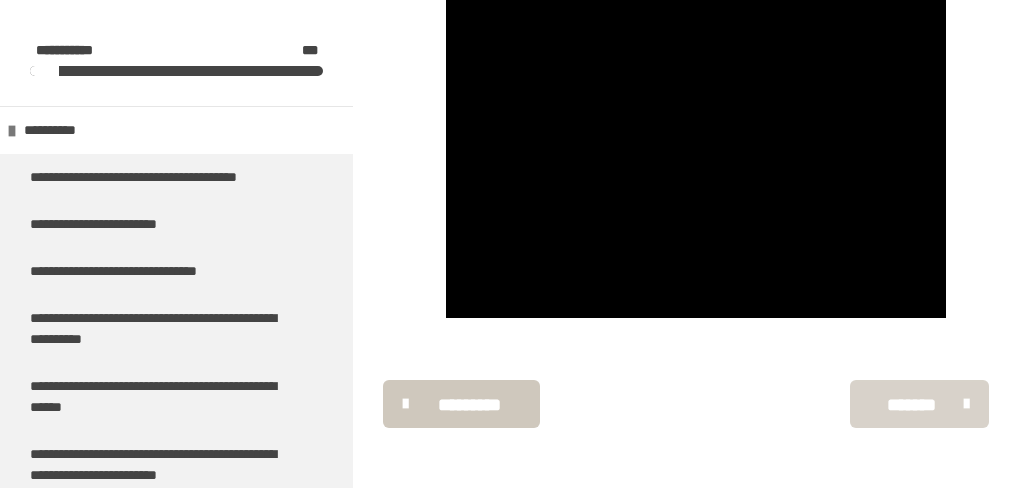 click on "*******" at bounding box center [912, 405] 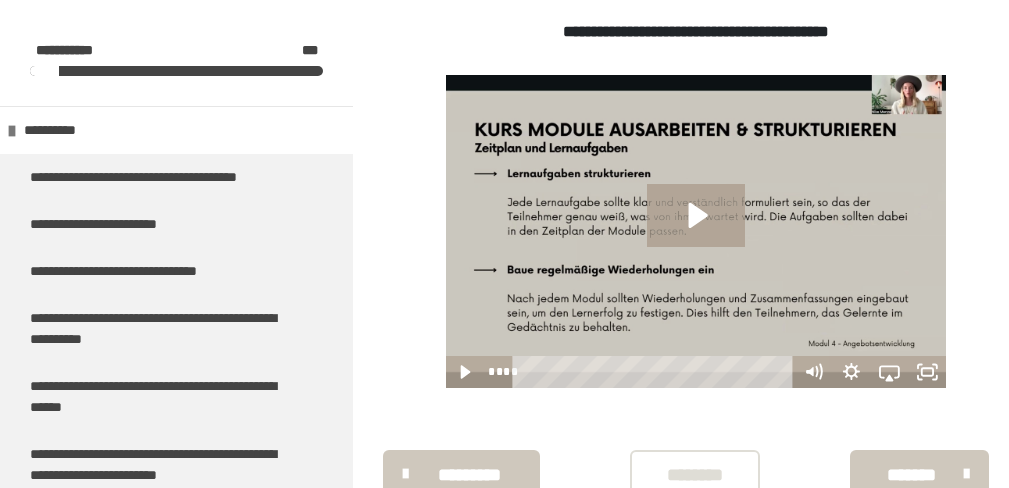scroll, scrollTop: 551, scrollLeft: 0, axis: vertical 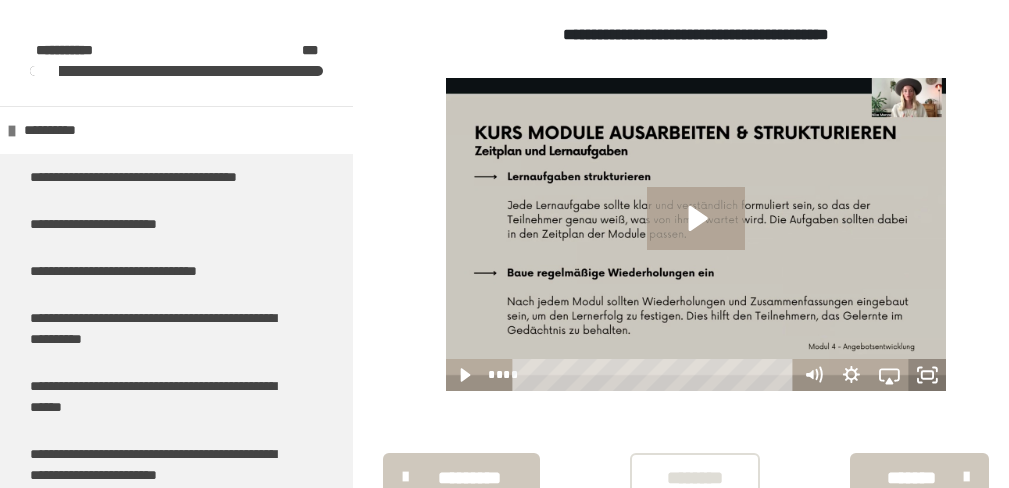 click 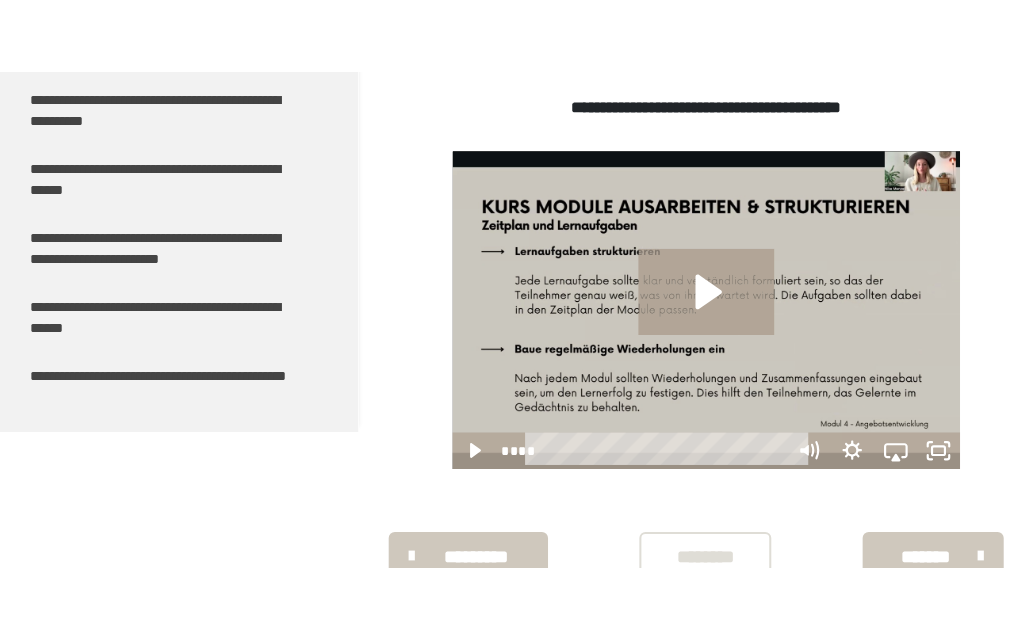 scroll, scrollTop: 0, scrollLeft: 0, axis: both 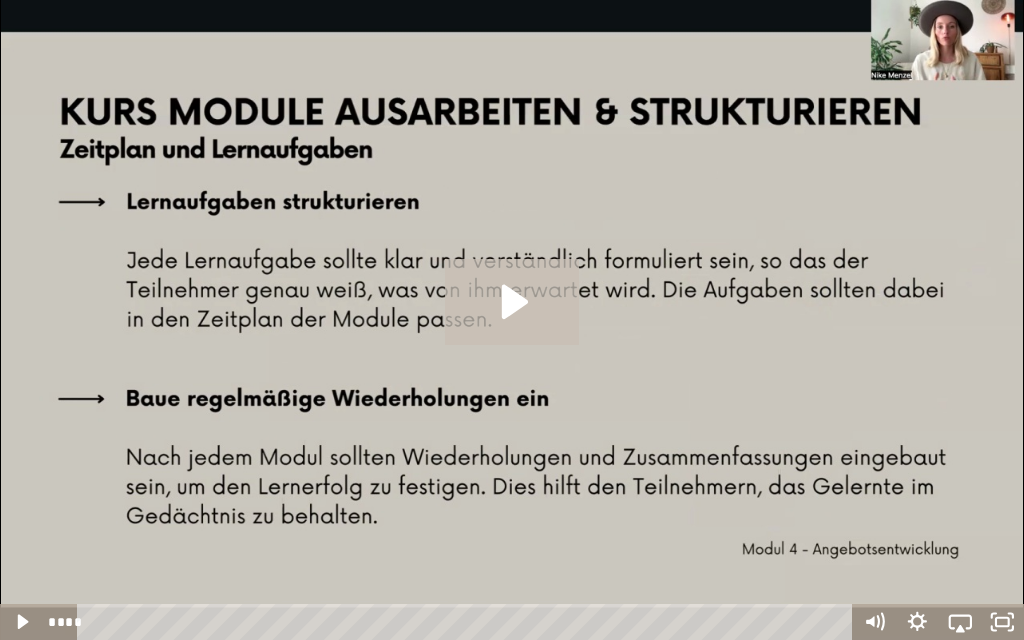 click 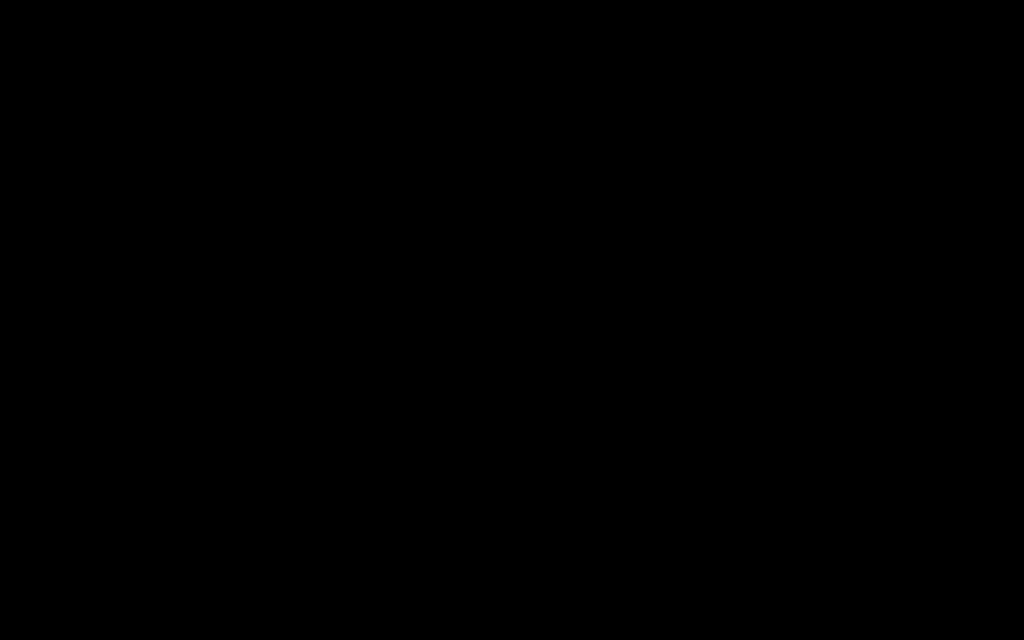click at bounding box center [512, 320] 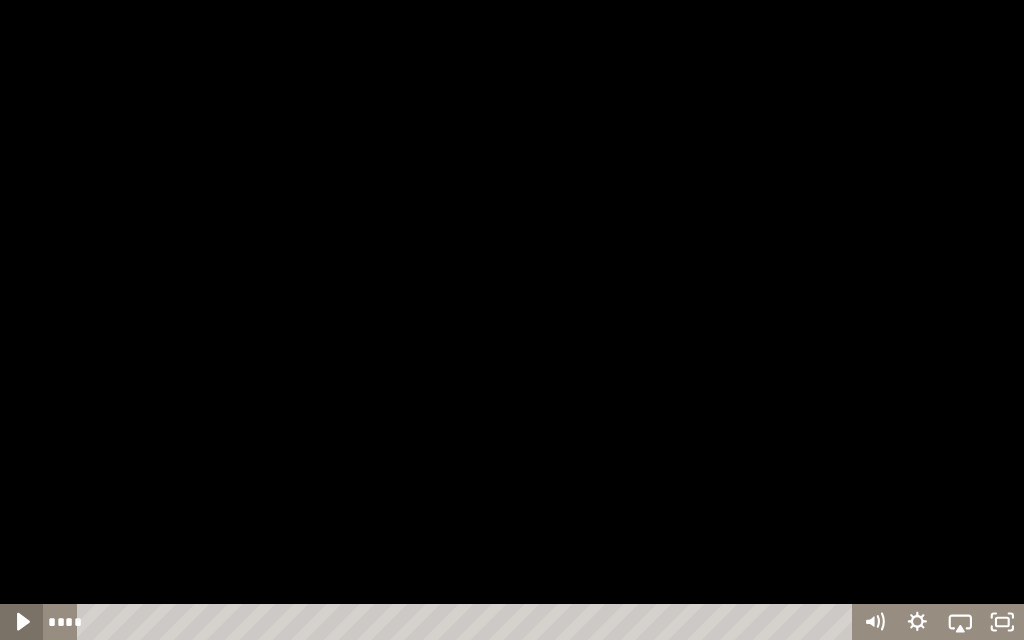 click 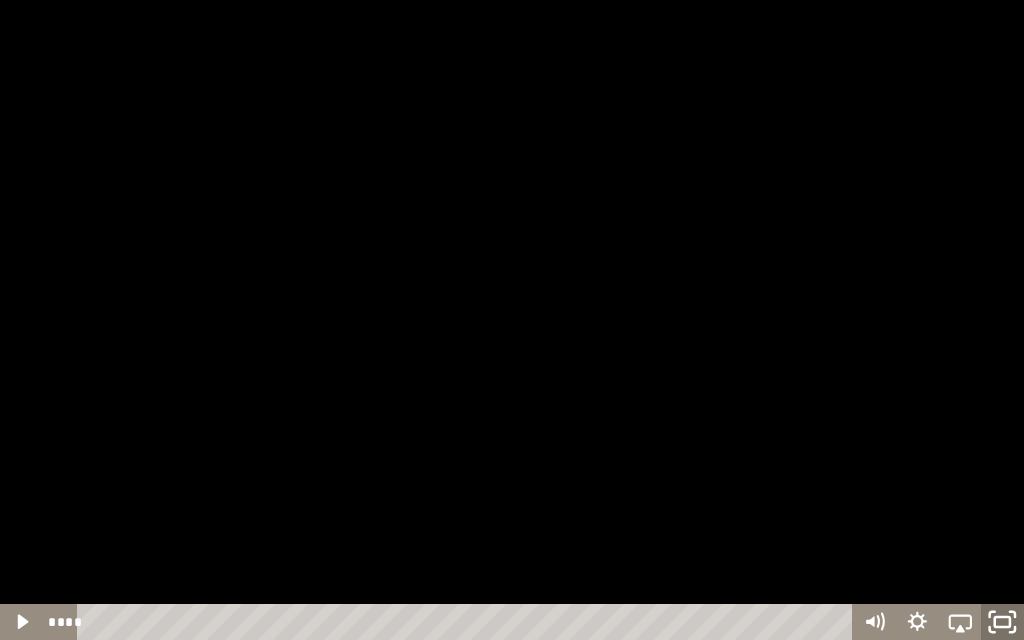 click 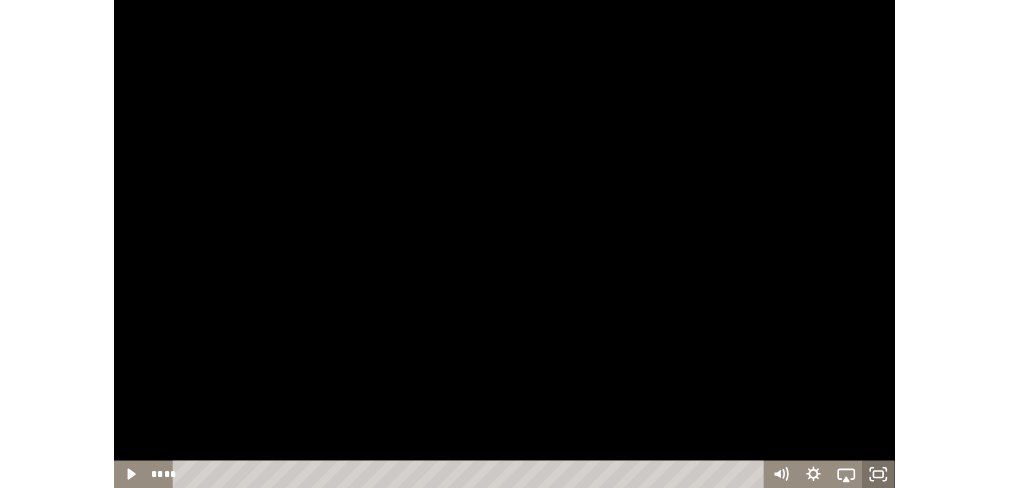 scroll, scrollTop: 551, scrollLeft: 0, axis: vertical 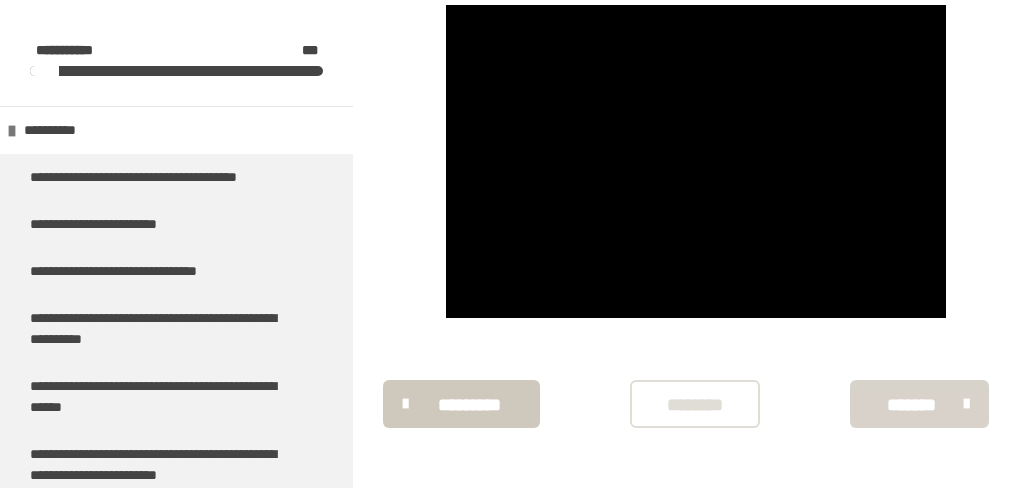 click on "*******" at bounding box center [912, 405] 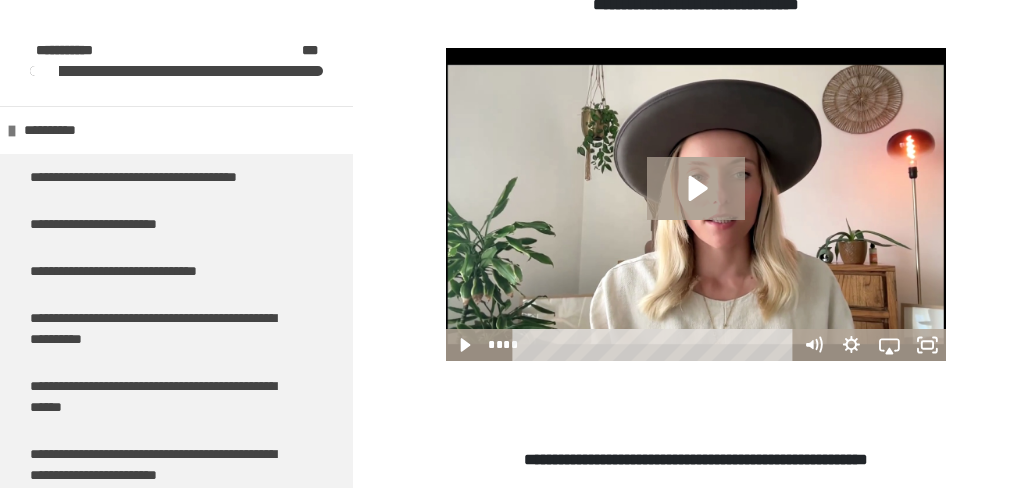 scroll, scrollTop: 580, scrollLeft: 0, axis: vertical 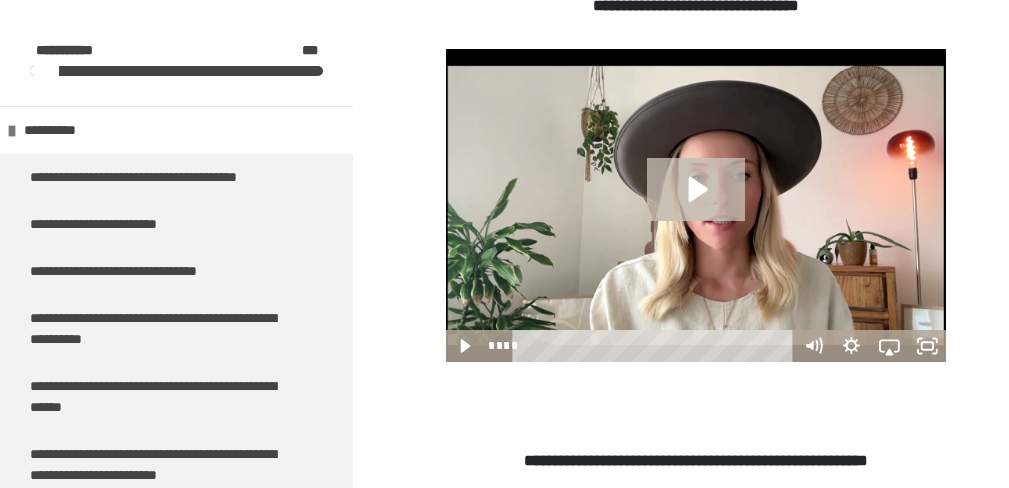 click 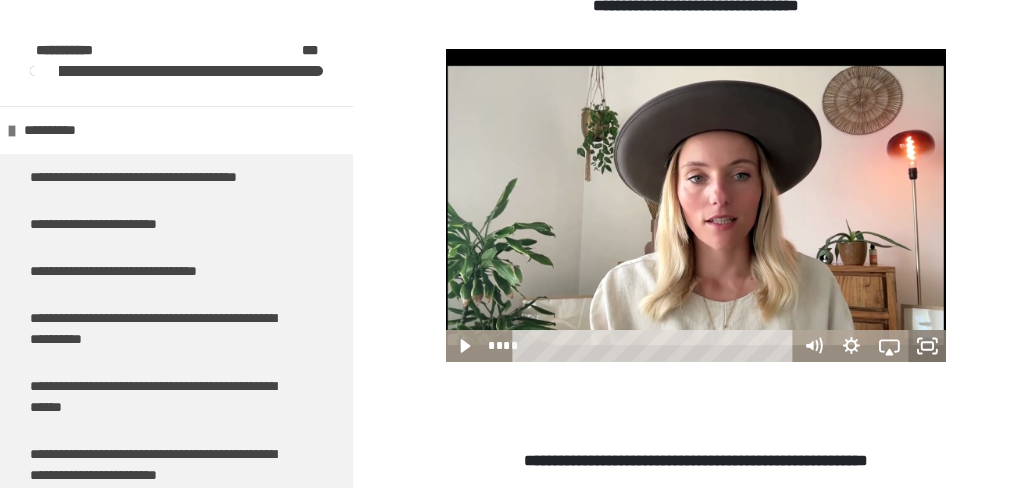 click 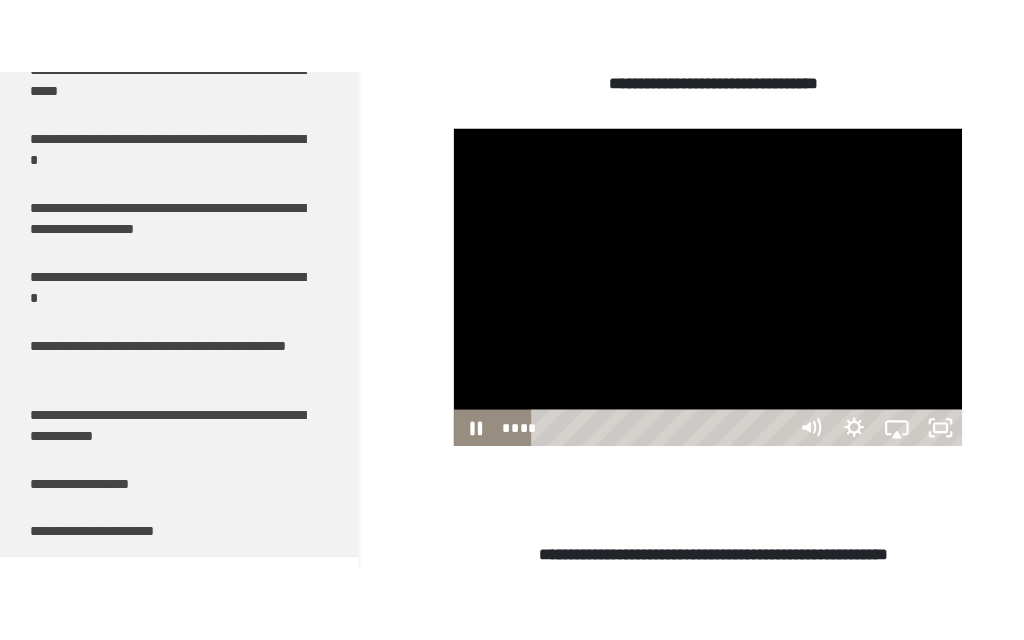 scroll, scrollTop: 0, scrollLeft: 0, axis: both 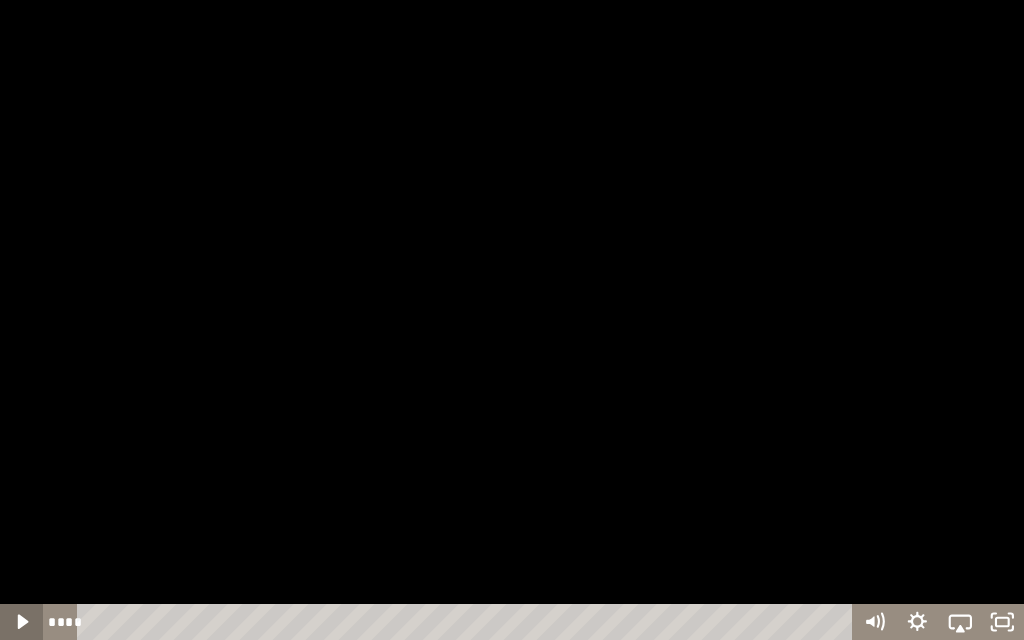 click 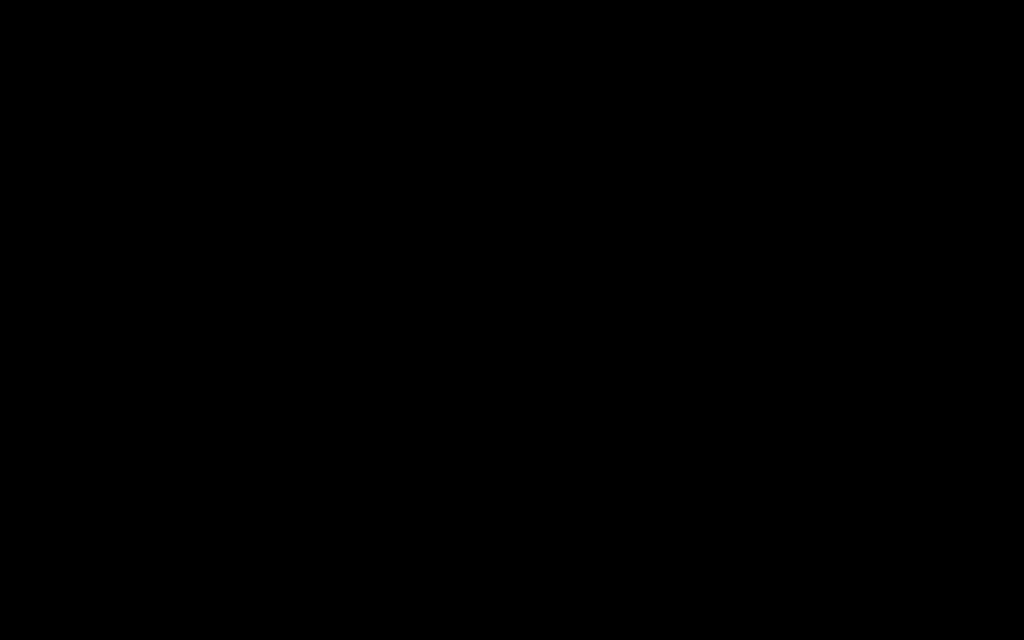 click at bounding box center (512, 320) 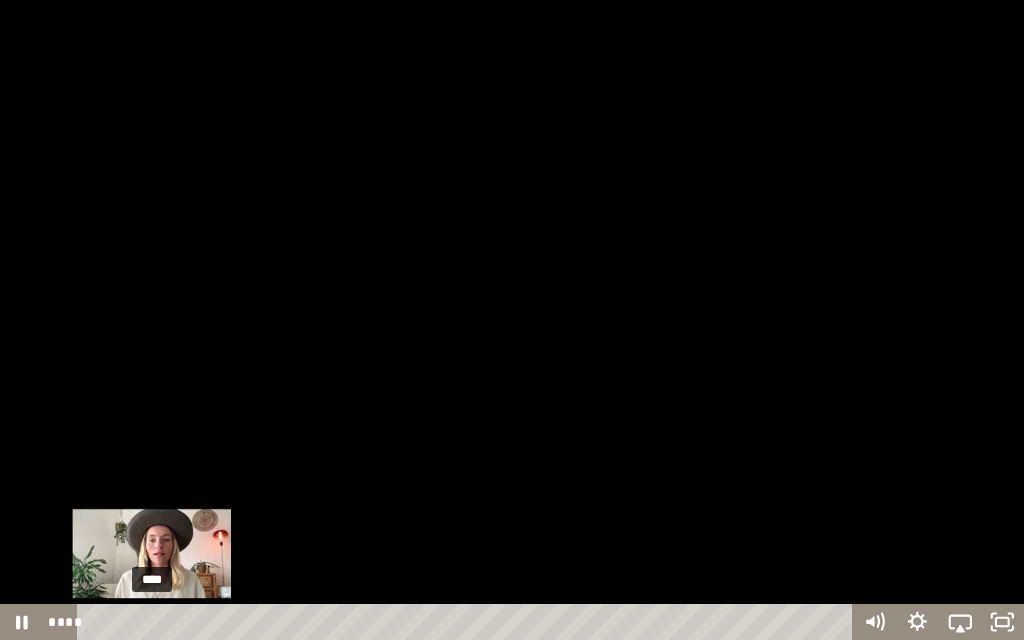 click on "****" at bounding box center (468, 622) 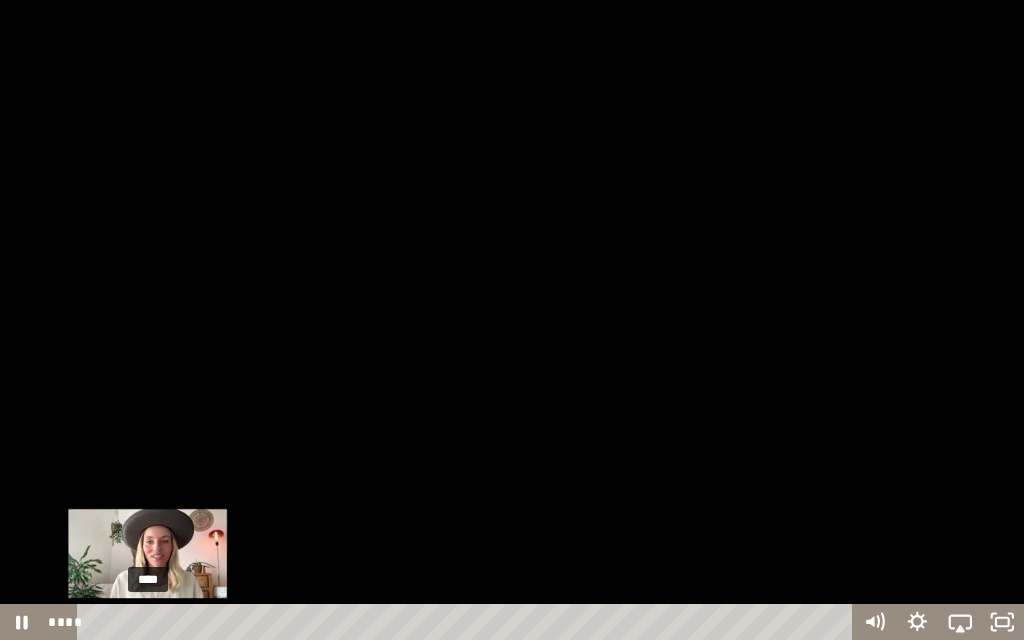 click on "****" at bounding box center (468, 622) 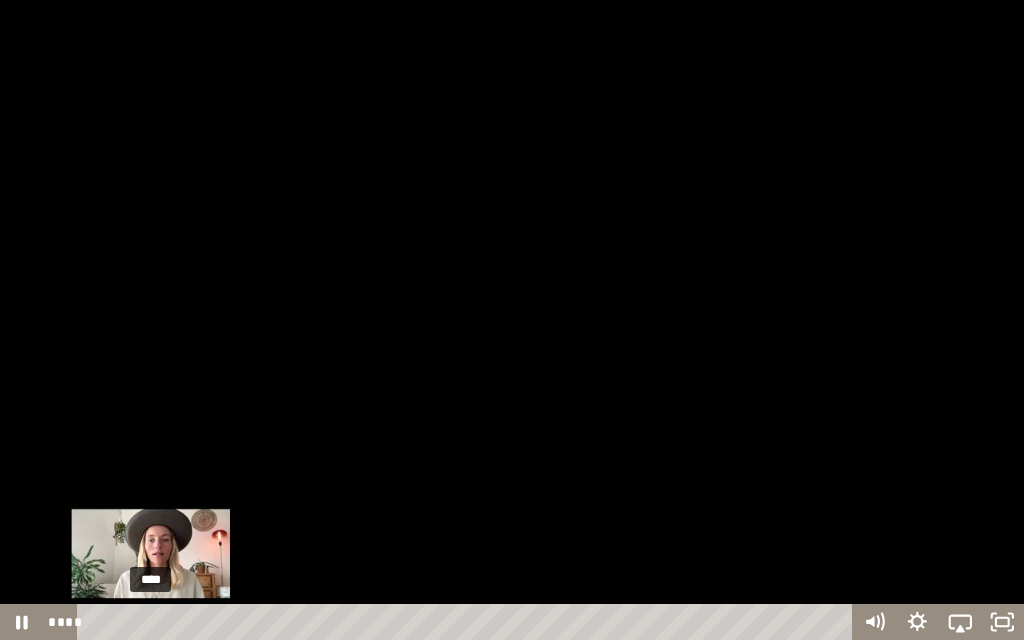 click on "****" at bounding box center [468, 622] 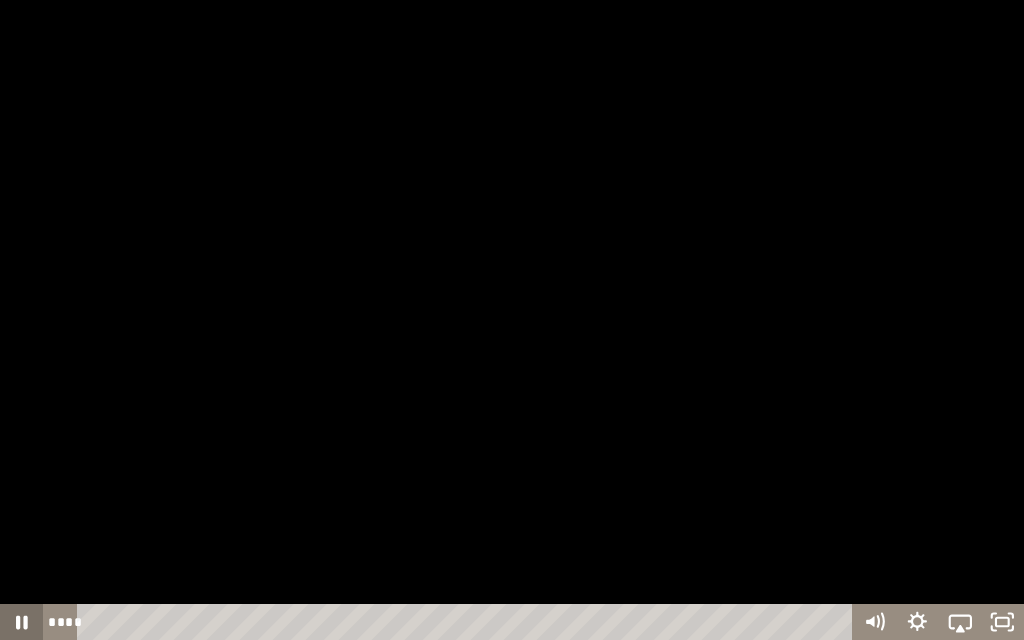 click 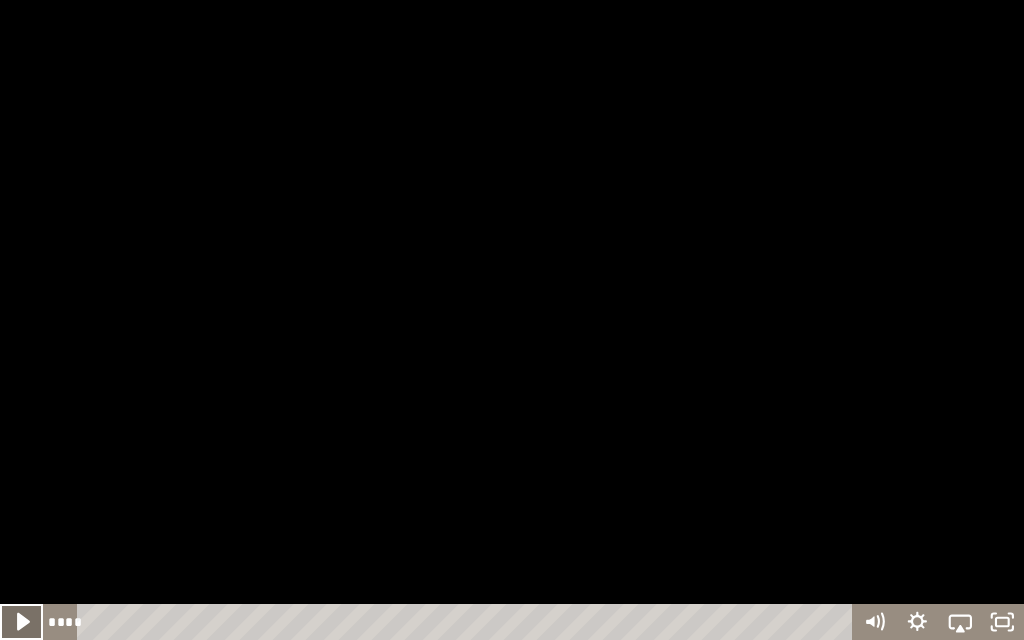 click 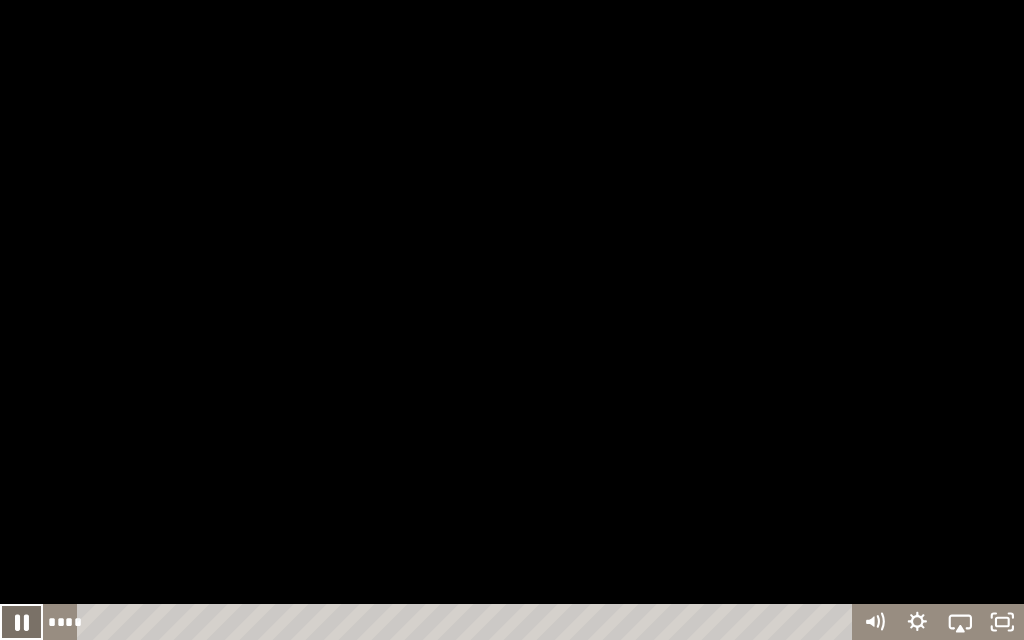click 